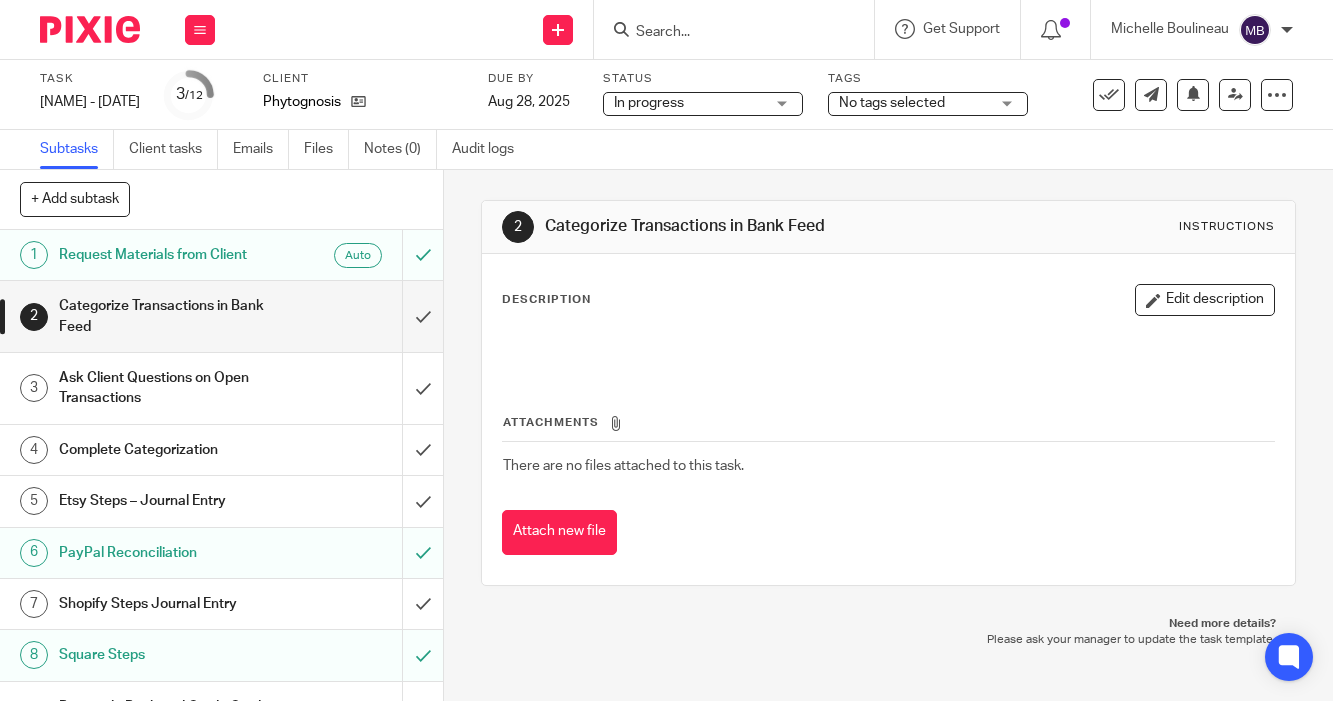 scroll, scrollTop: 0, scrollLeft: 0, axis: both 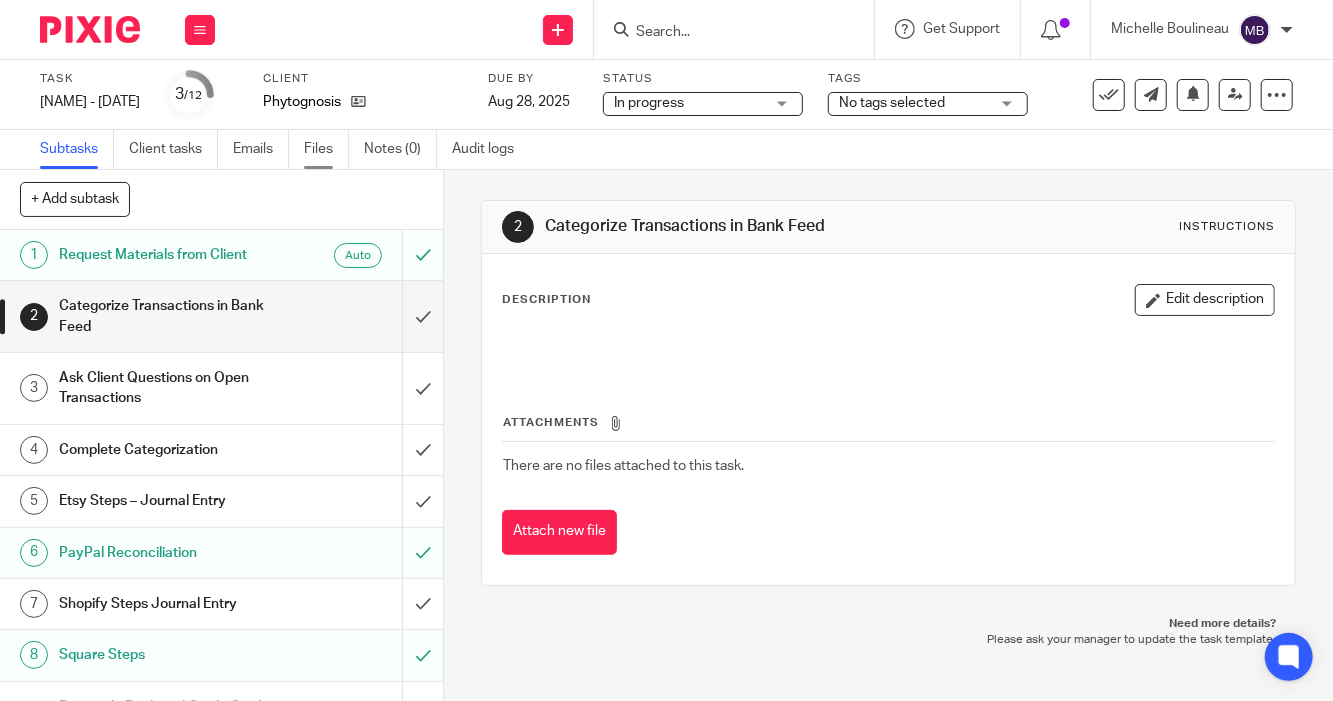 click on "Files" at bounding box center (326, 149) 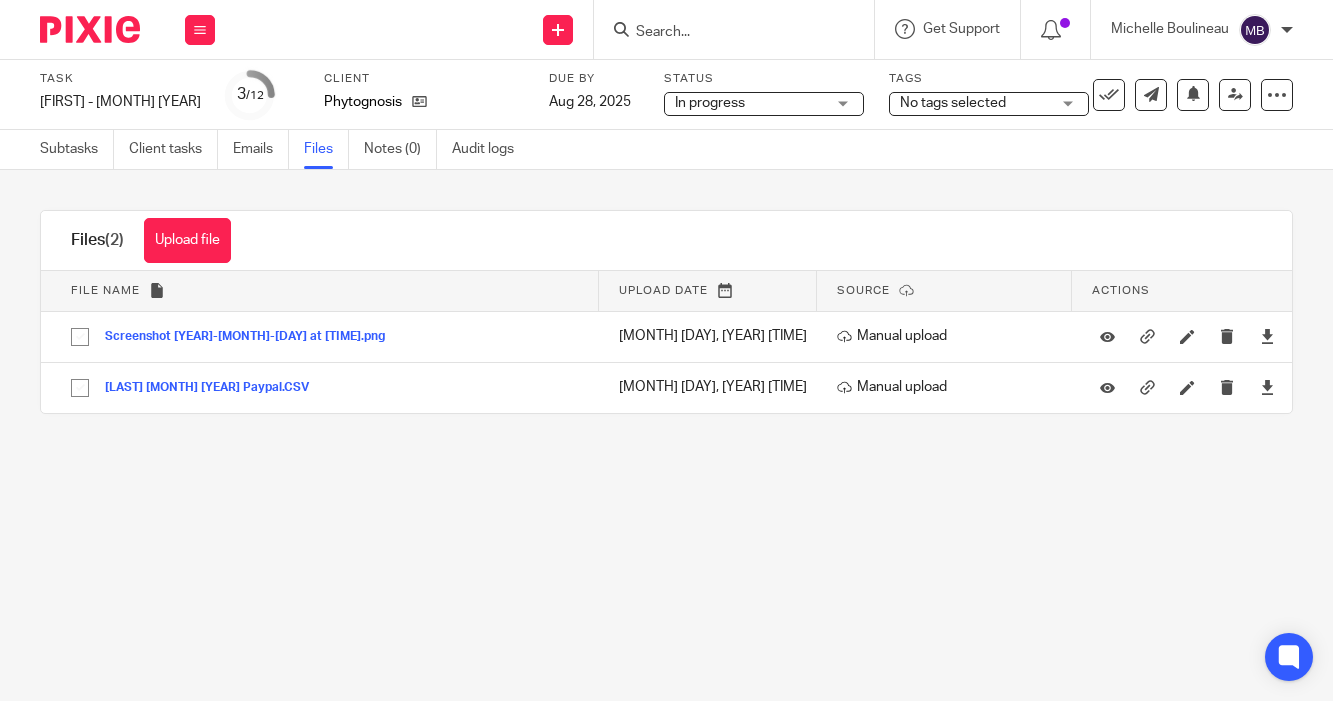 scroll, scrollTop: 0, scrollLeft: 0, axis: both 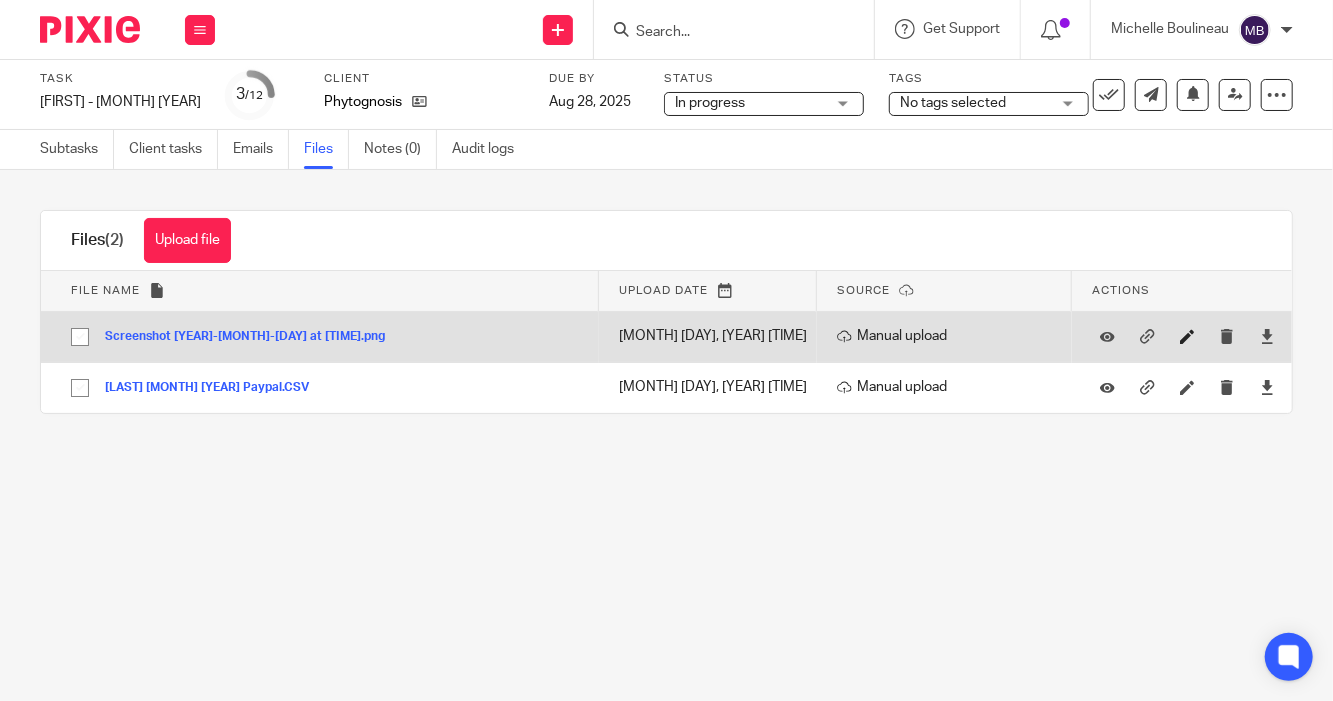 click at bounding box center [1192, 336] 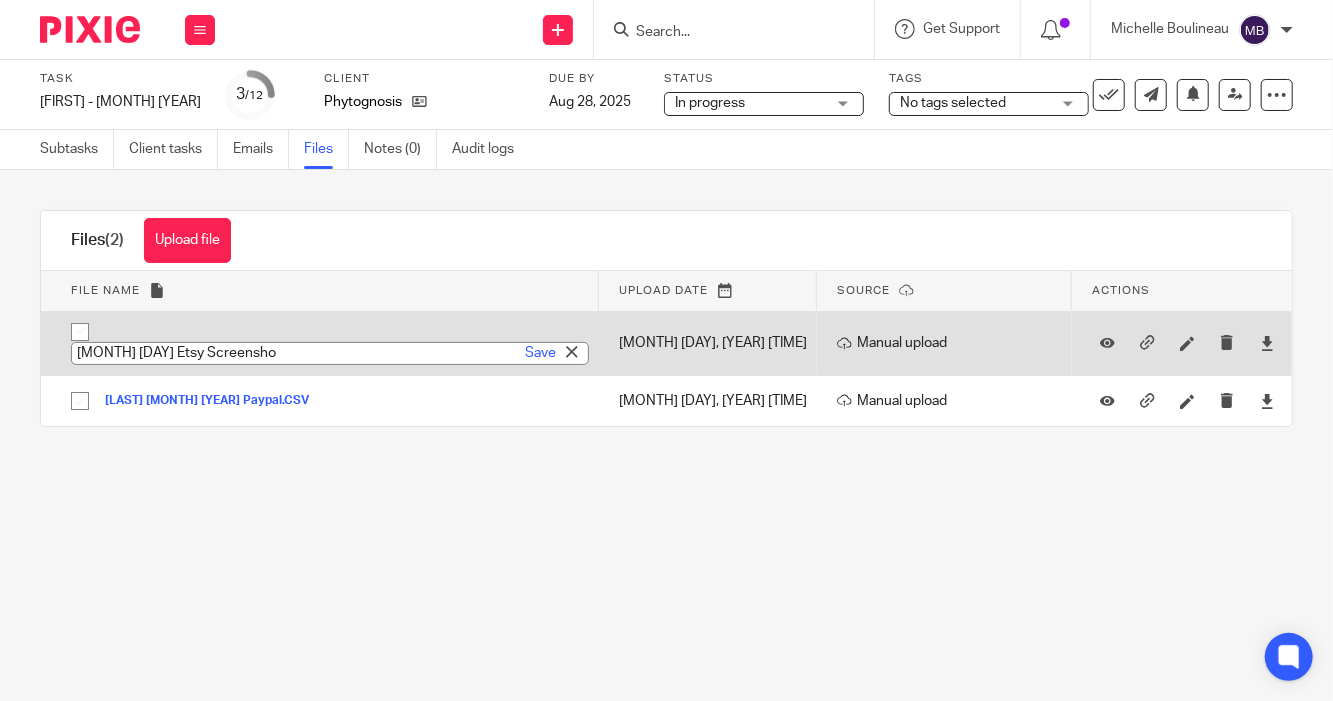 type on "July 25 Etsy Screenshot" 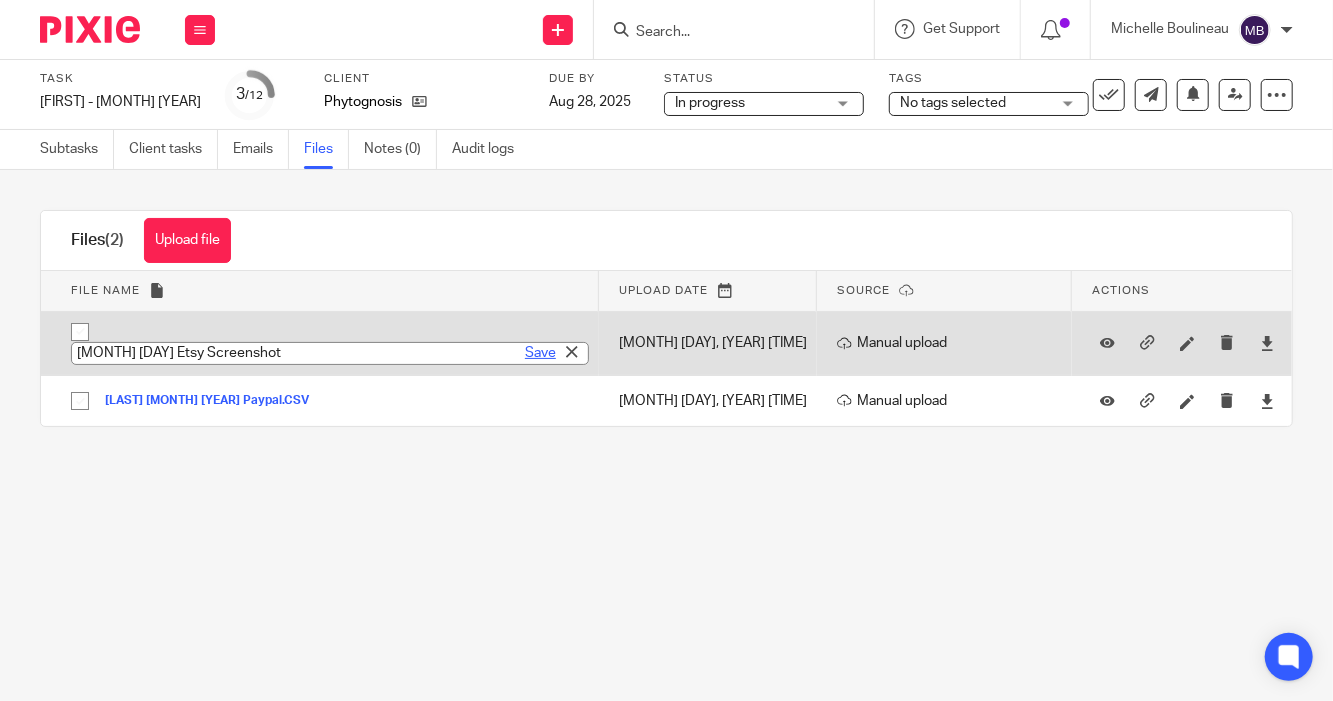 click on "Save" at bounding box center [540, 353] 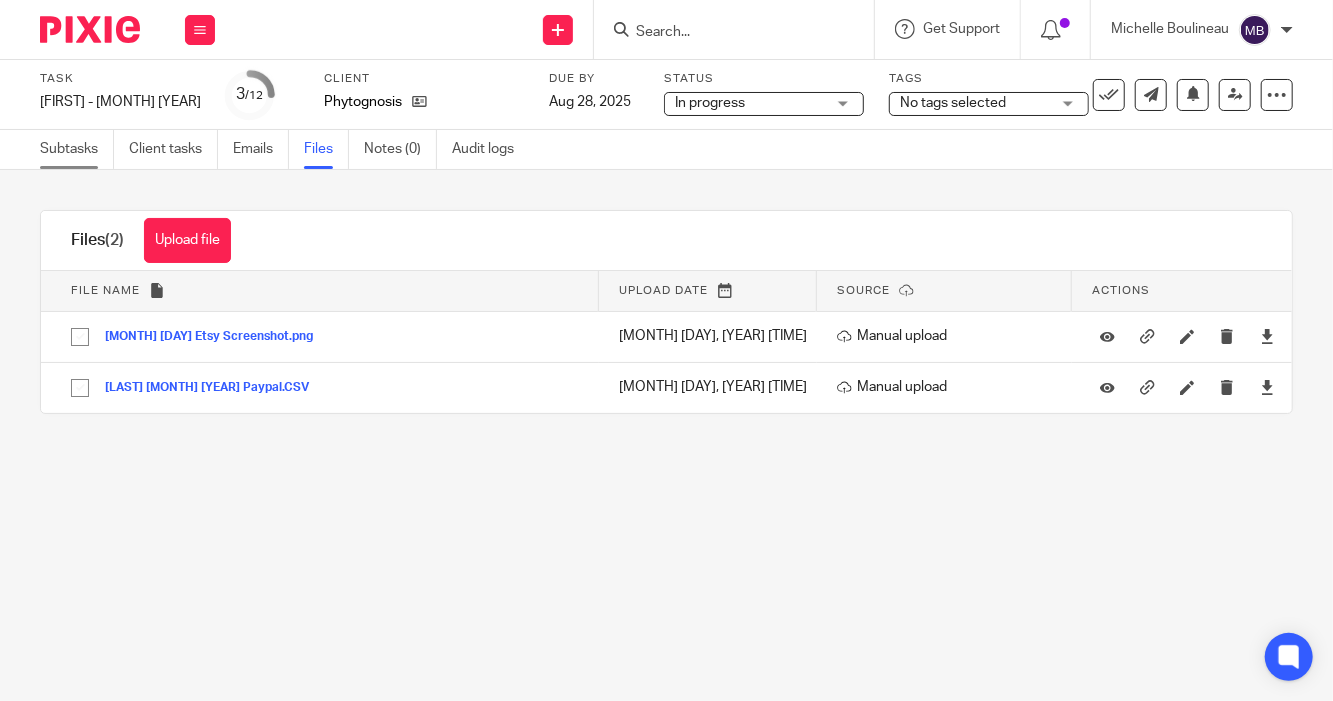 click on "Subtasks" at bounding box center [77, 149] 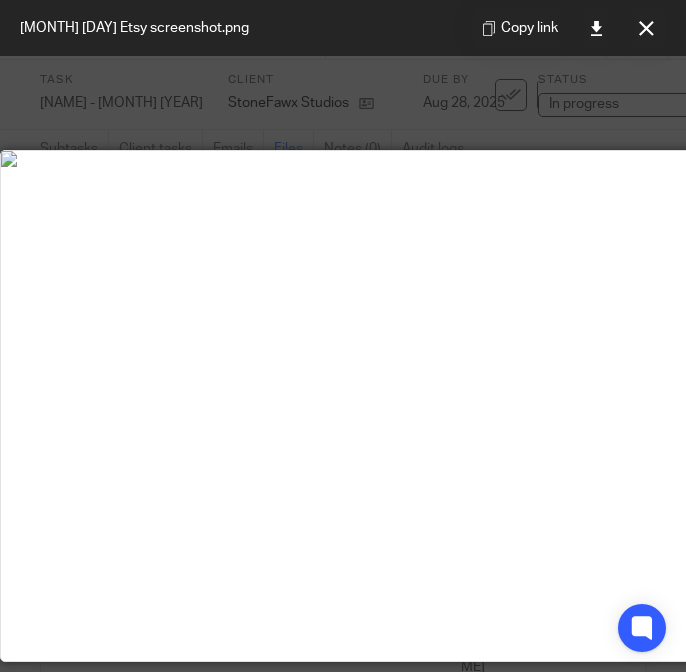 scroll, scrollTop: 0, scrollLeft: 0, axis: both 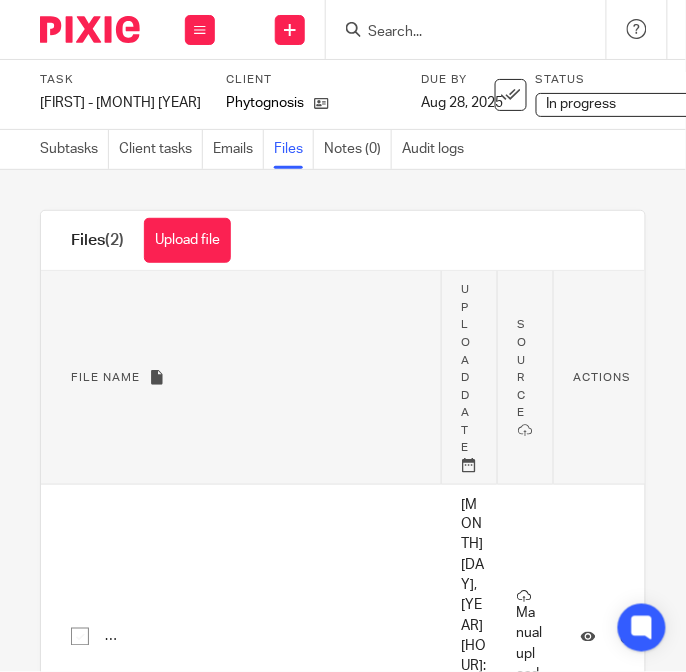 click on "Screenshot 2025-08-01 at 10.23.20 AM.png" at bounding box center (335, 637) 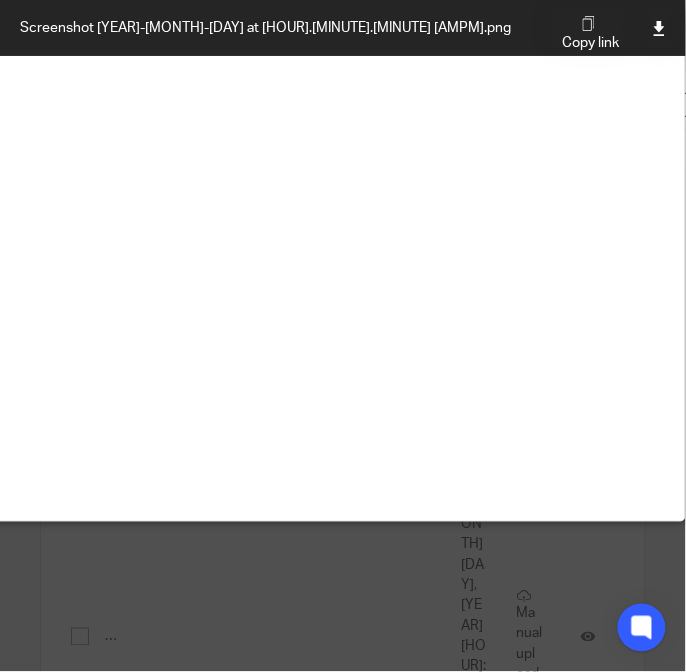 scroll, scrollTop: 387, scrollLeft: 330, axis: both 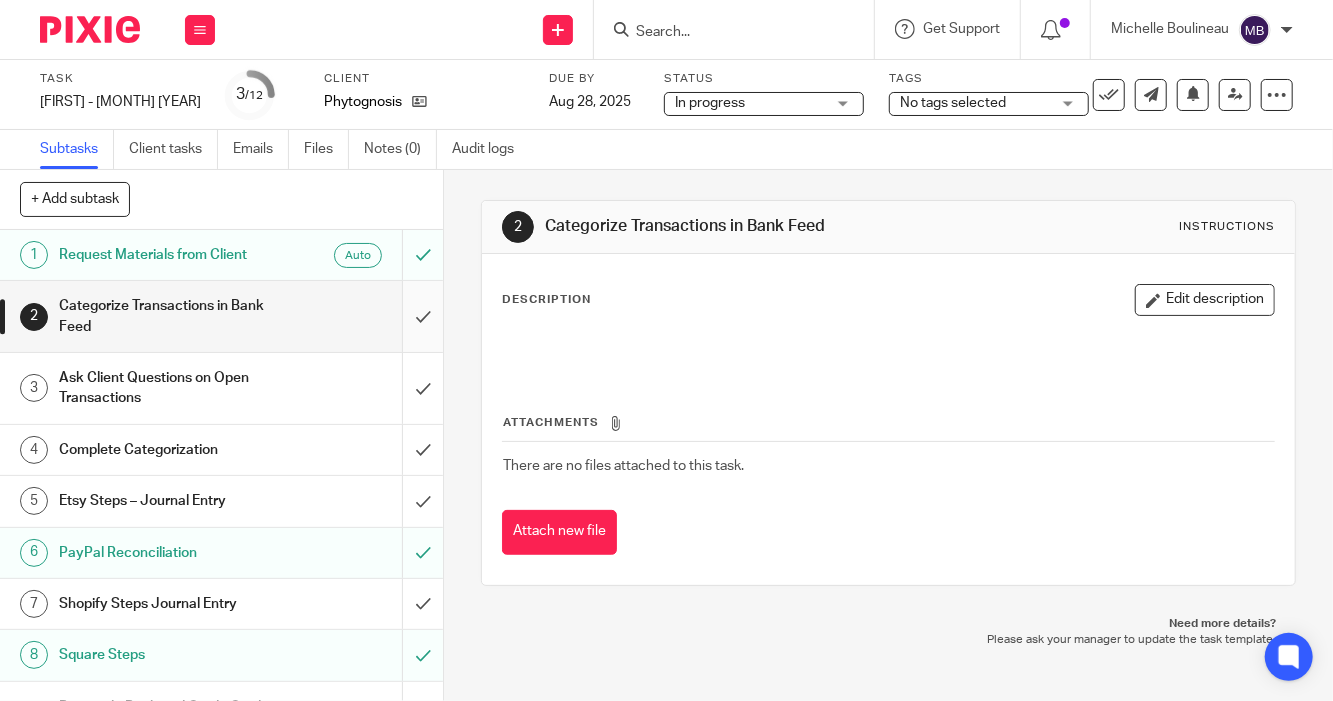 click at bounding box center [221, 316] 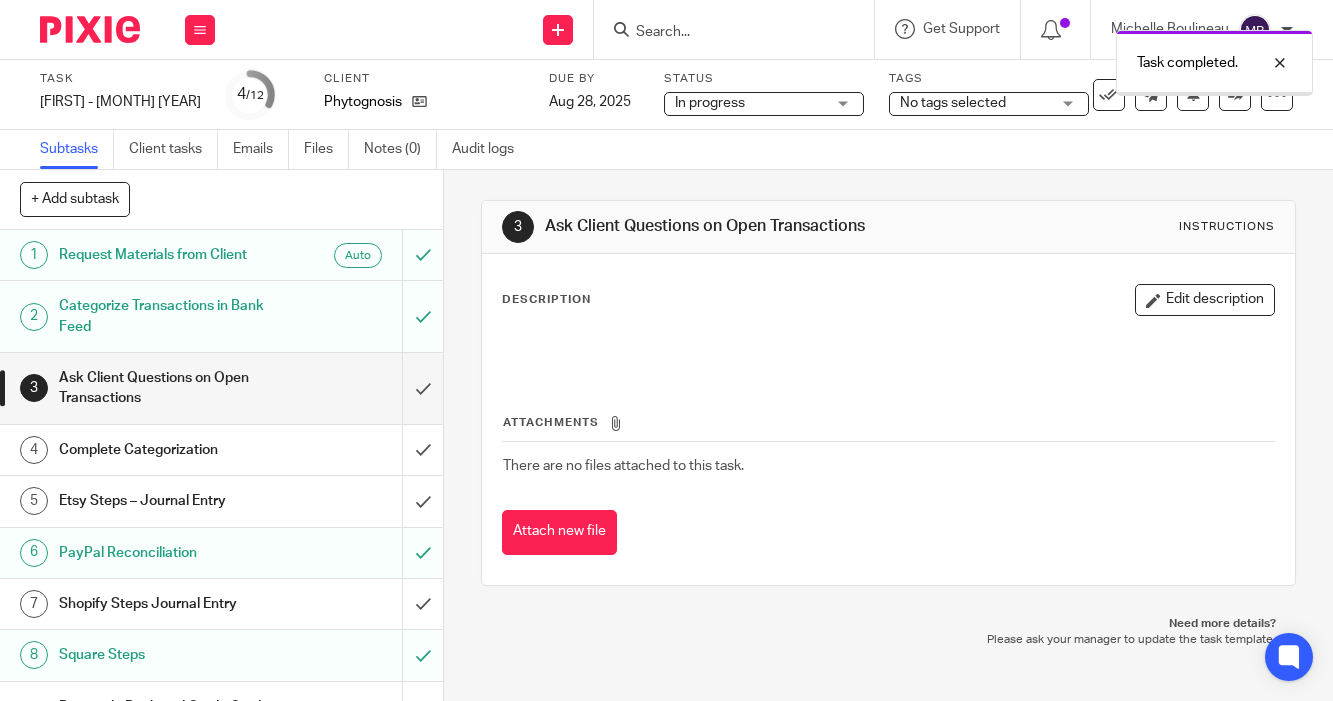 scroll, scrollTop: 0, scrollLeft: 0, axis: both 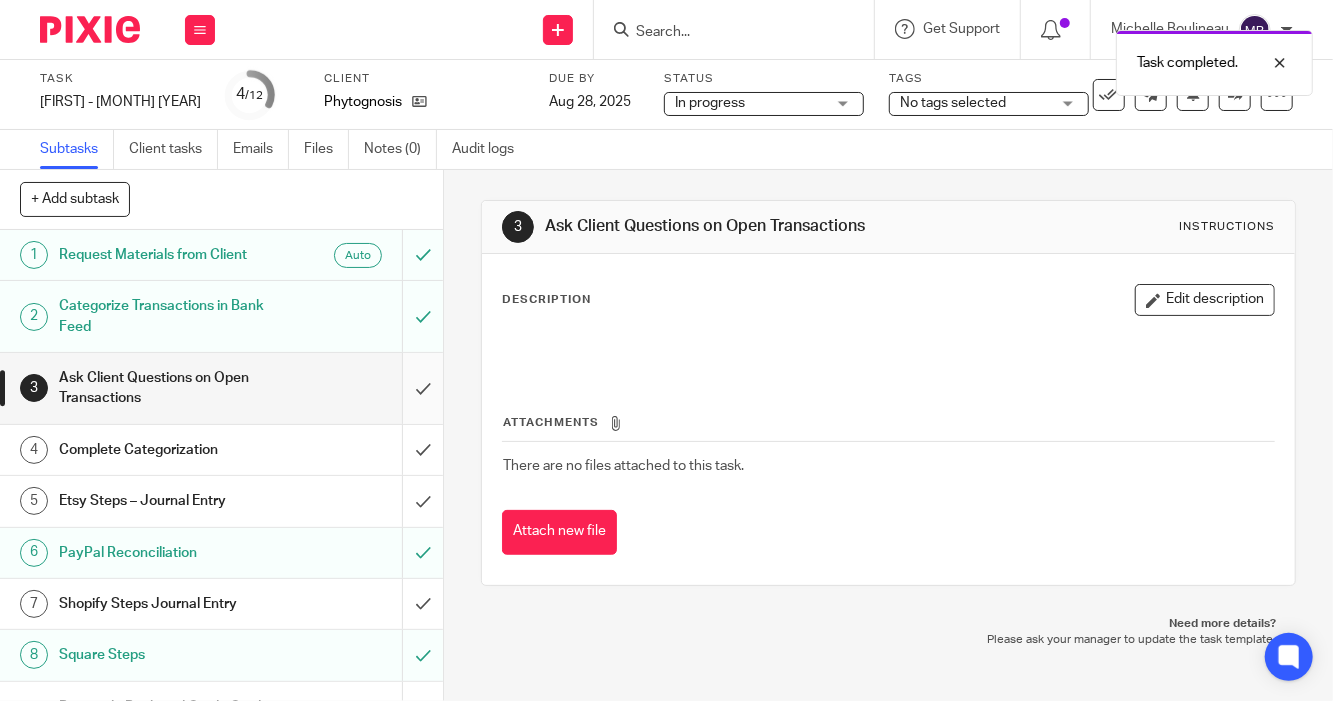 click at bounding box center [221, 388] 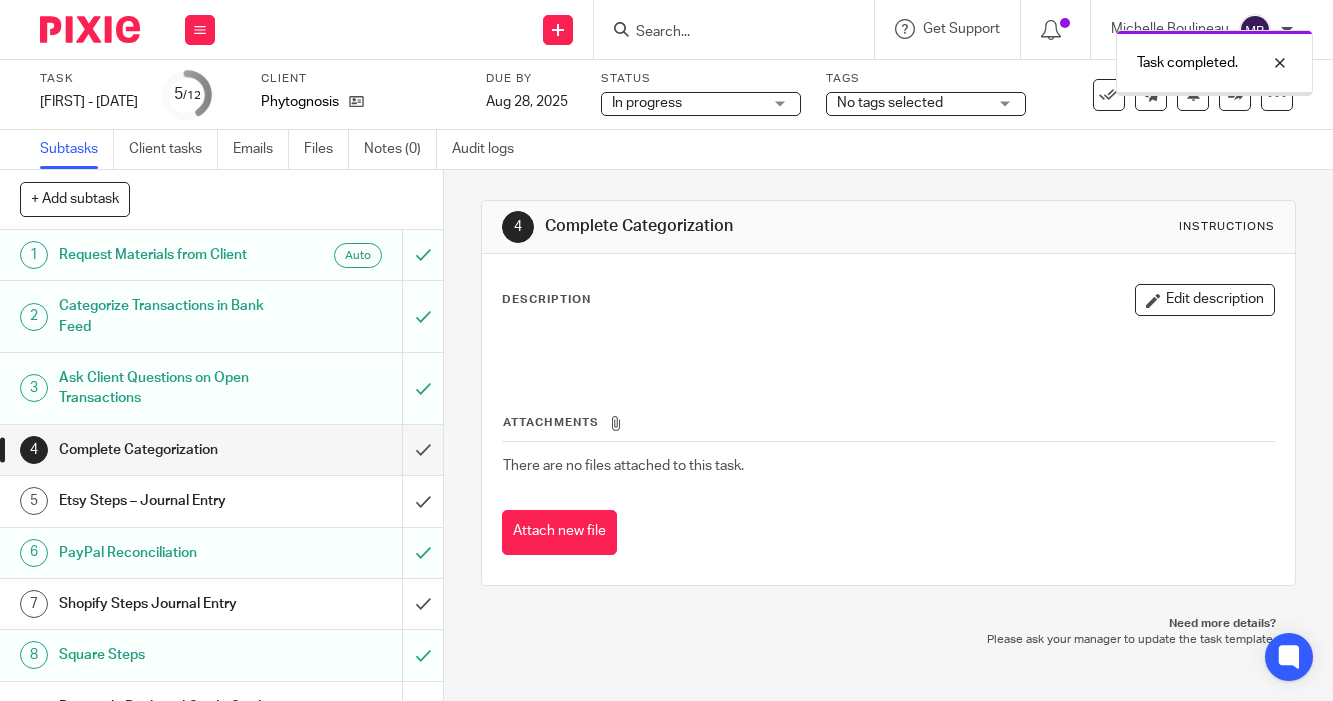 scroll, scrollTop: 0, scrollLeft: 0, axis: both 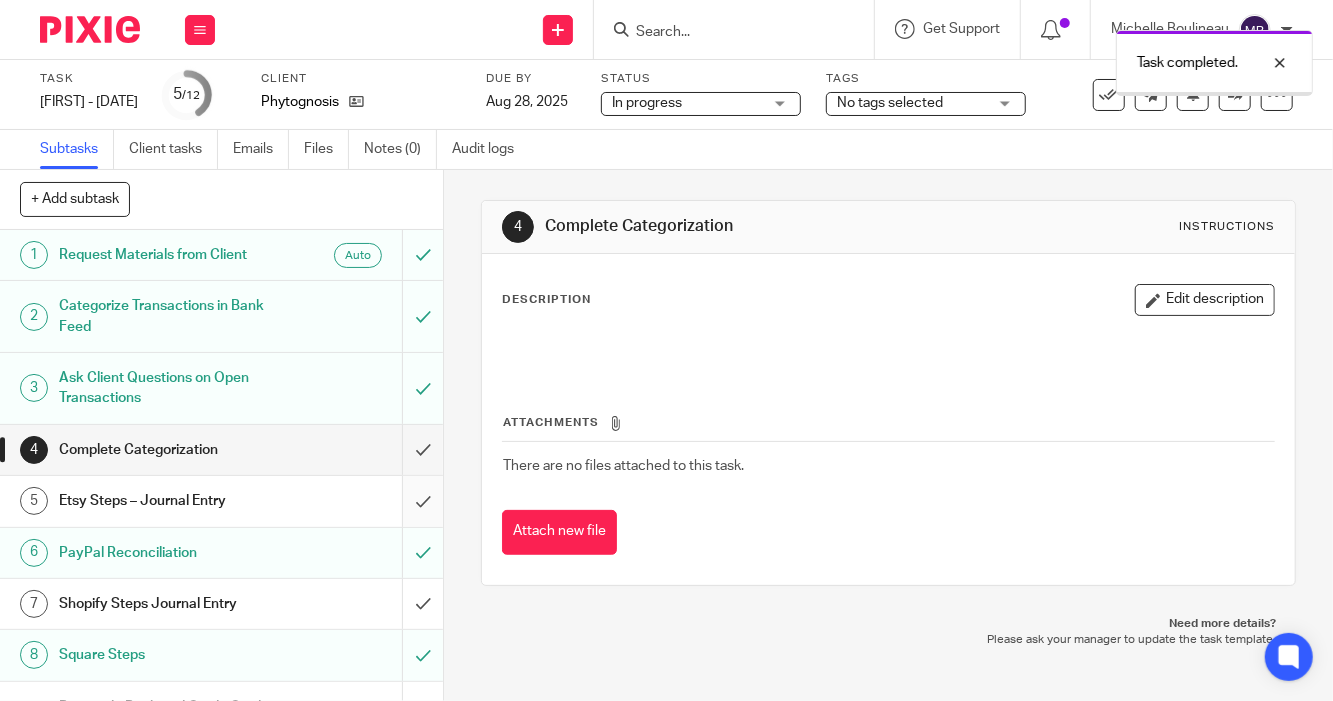 click at bounding box center (221, 501) 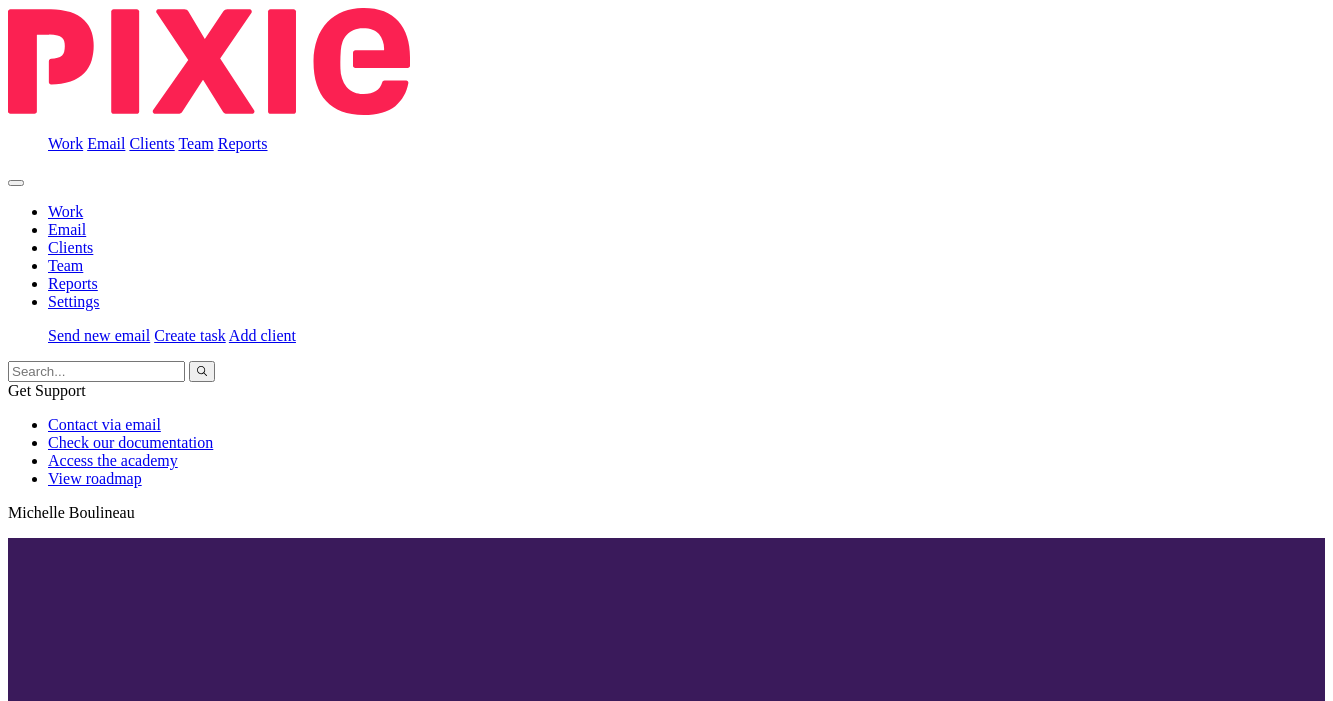 scroll, scrollTop: 0, scrollLeft: 0, axis: both 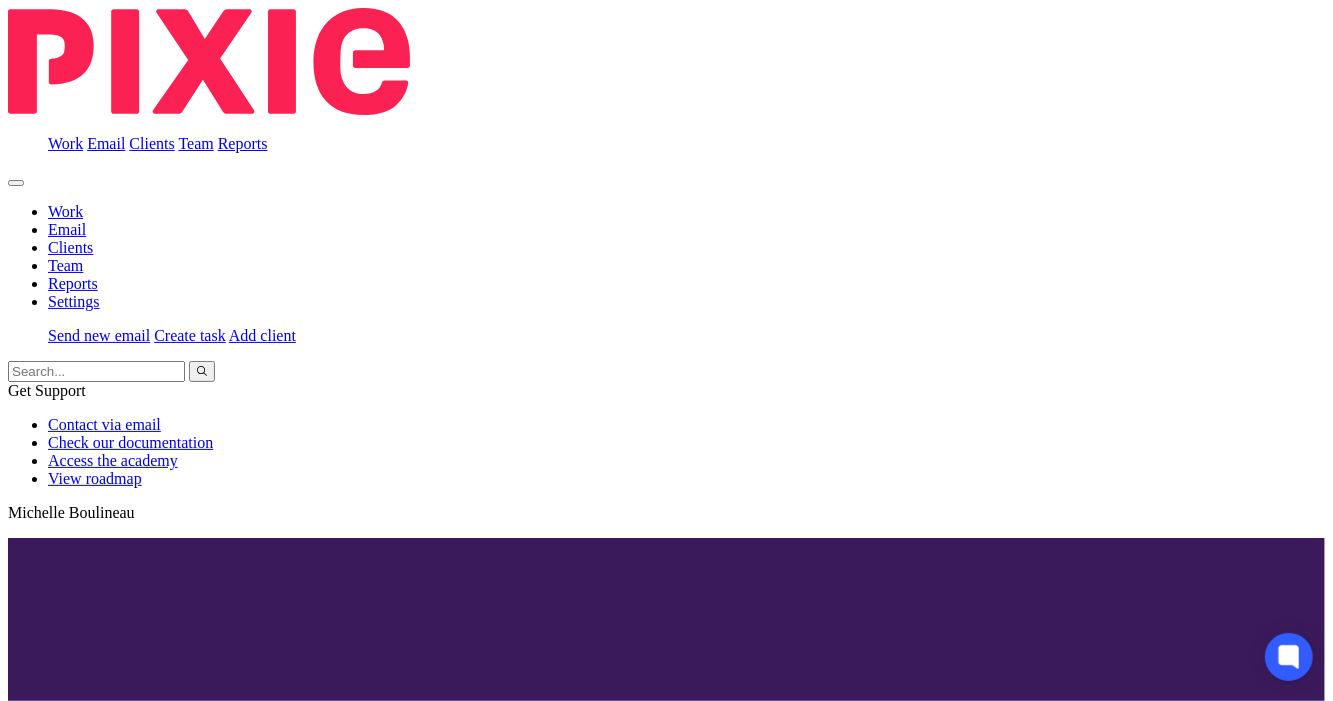 click on "No tags selected" at bounding box center (60, 3632) 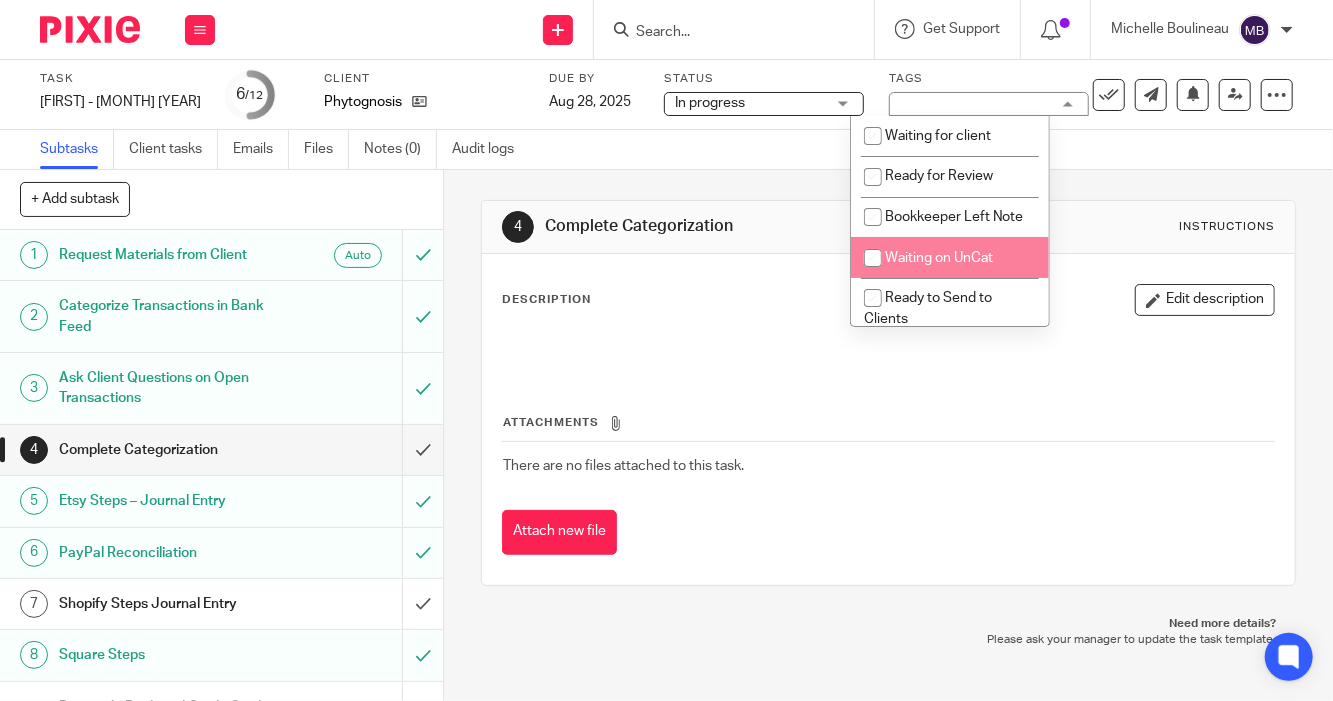click on "Waiting on UnCat" at bounding box center (939, 258) 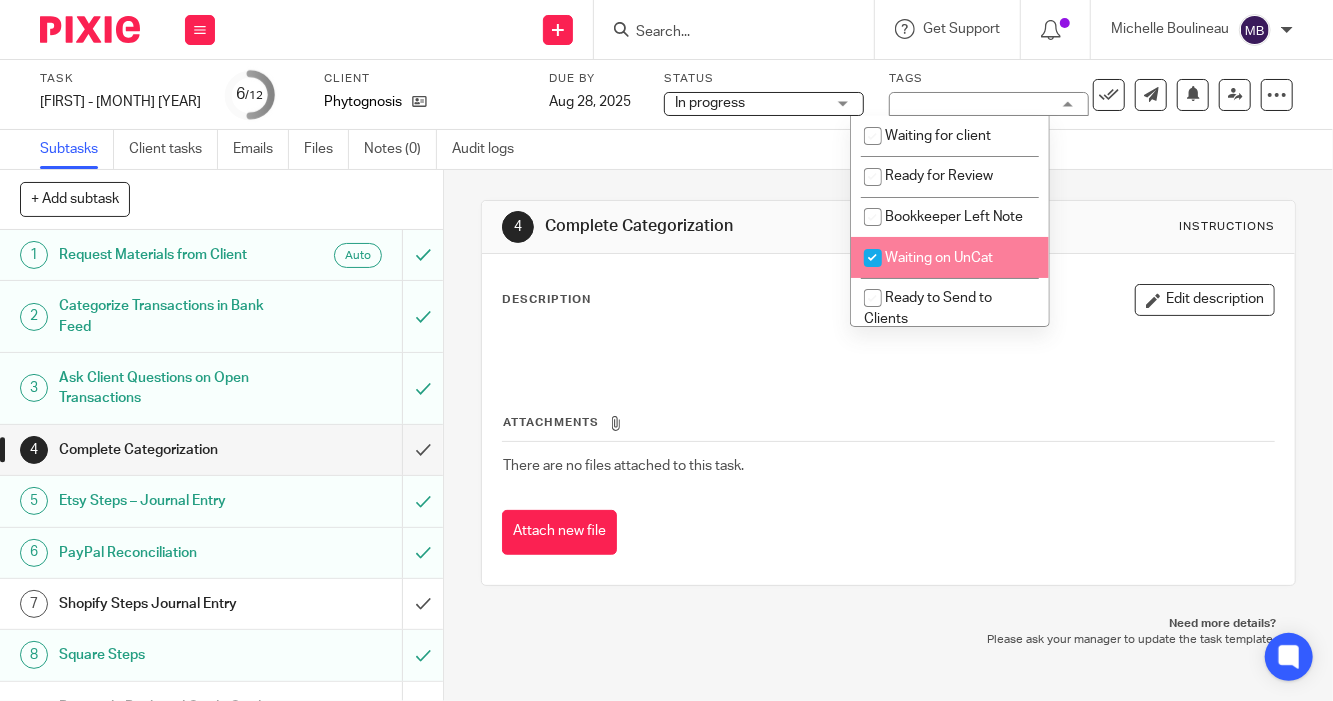 checkbox on "true" 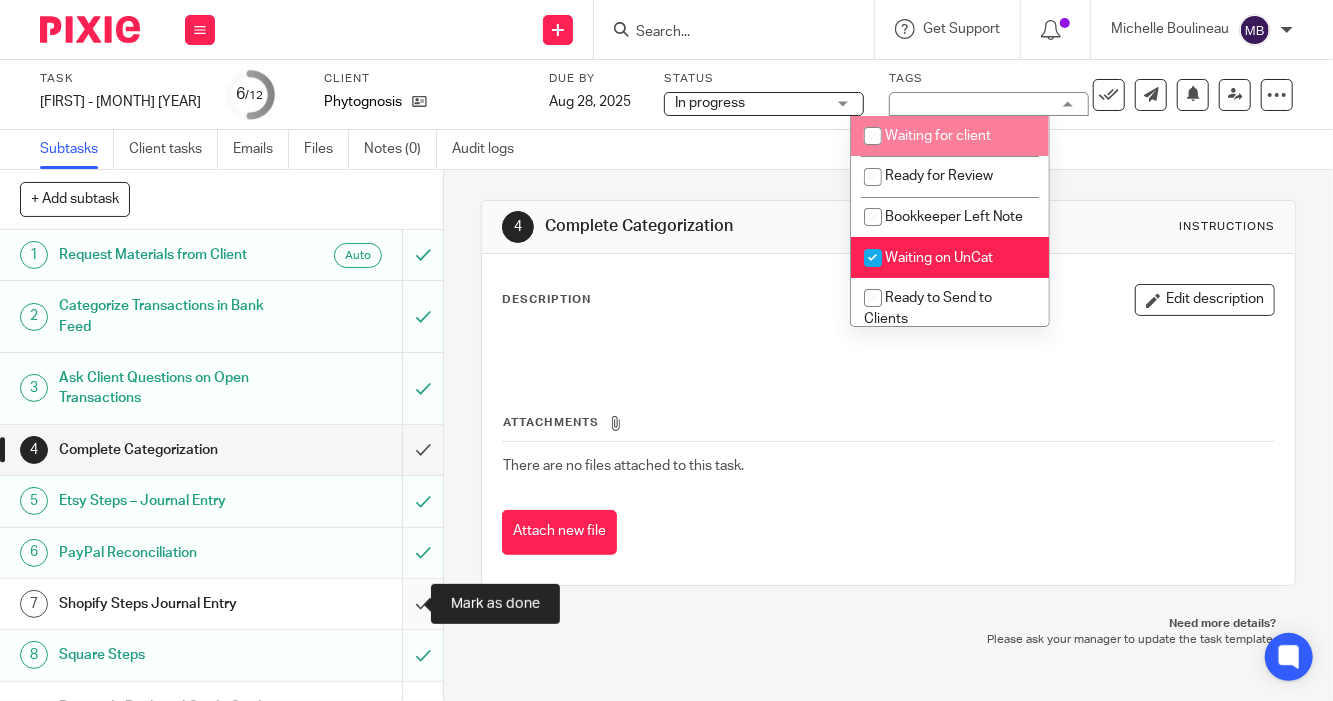 click at bounding box center [221, 604] 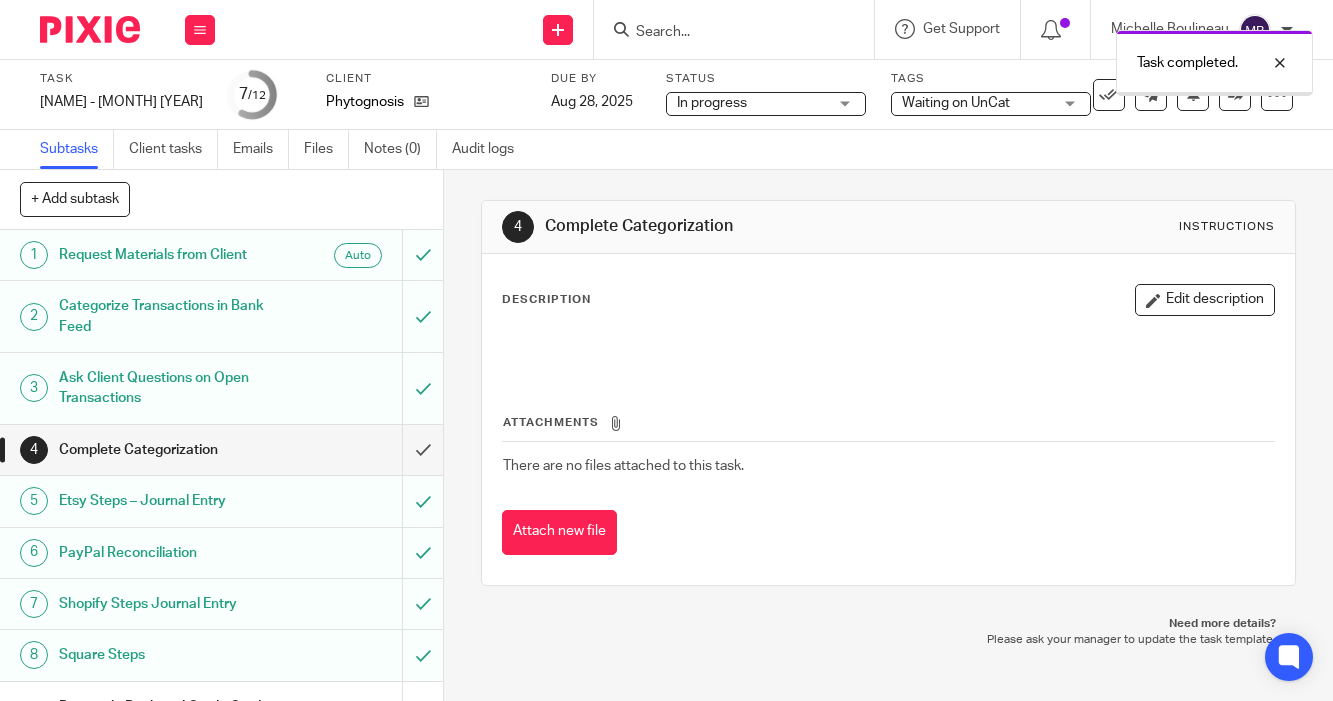 scroll, scrollTop: 0, scrollLeft: 0, axis: both 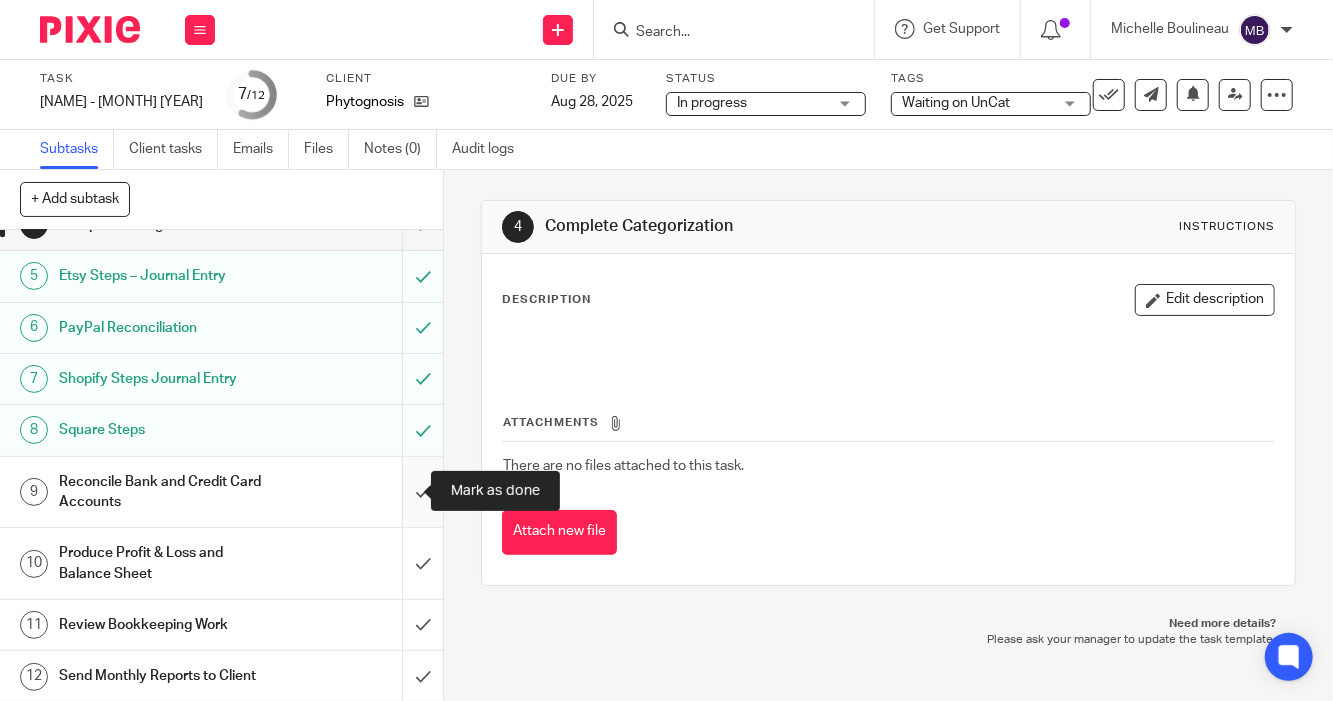 click at bounding box center [221, 492] 